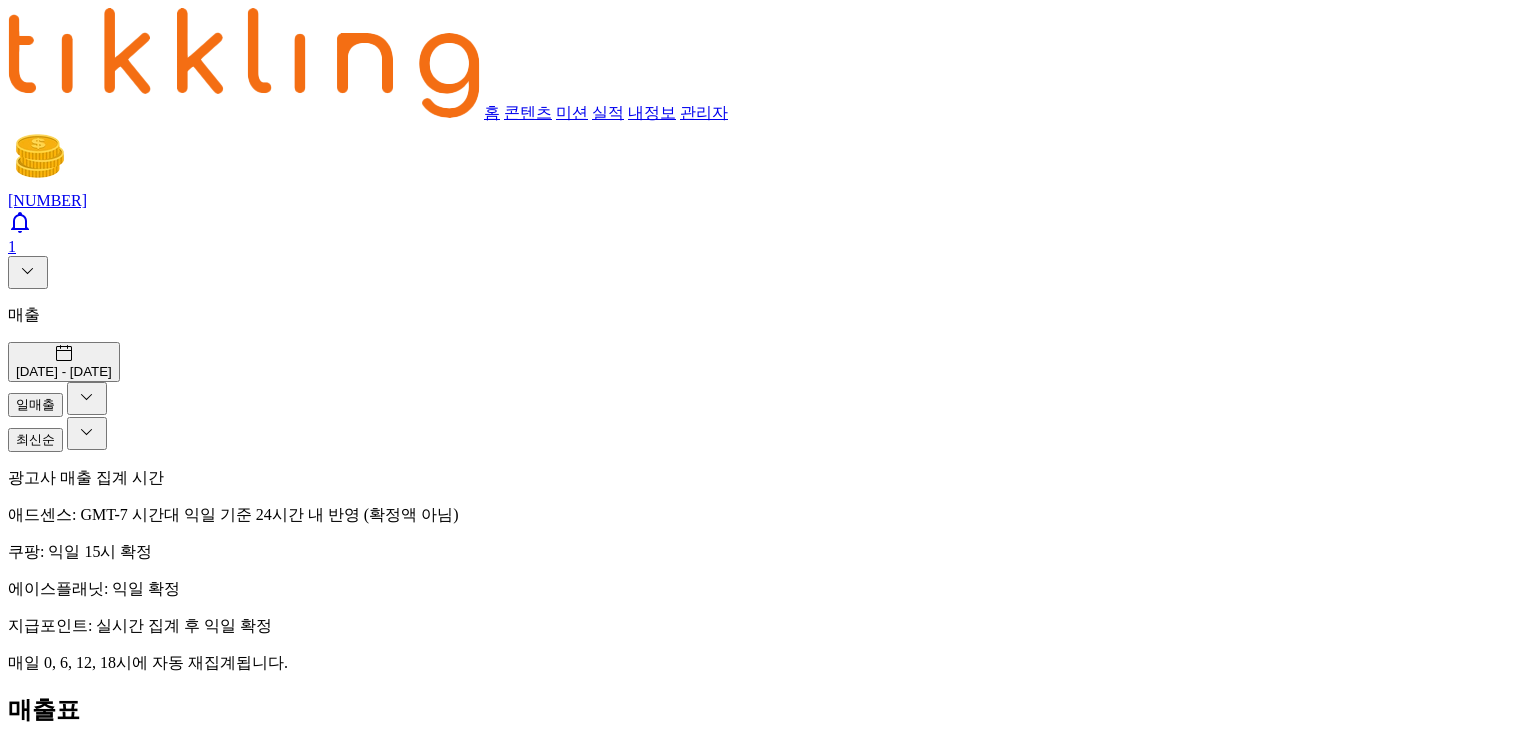 scroll, scrollTop: 300, scrollLeft: 0, axis: vertical 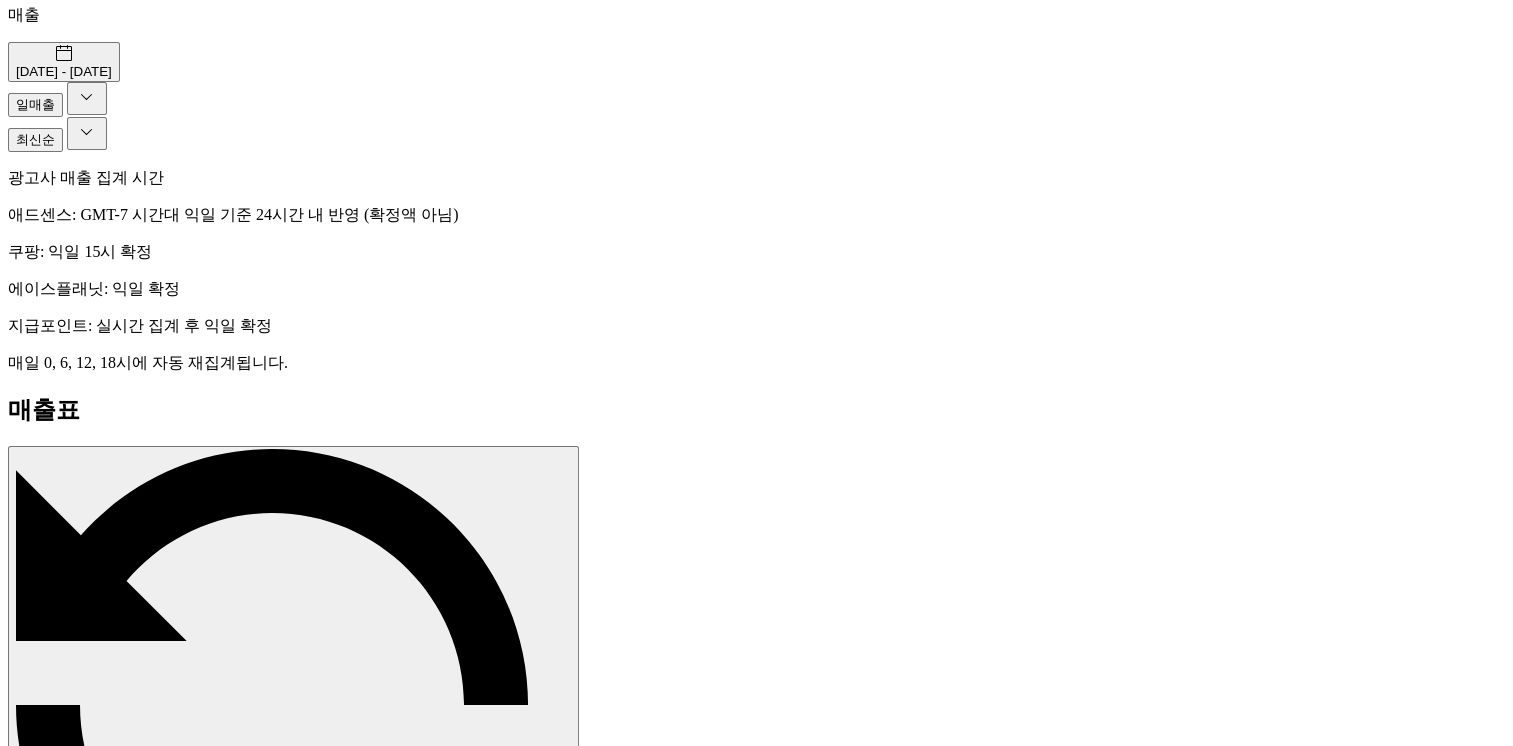 click on "재집계" at bounding box center [293, 707] 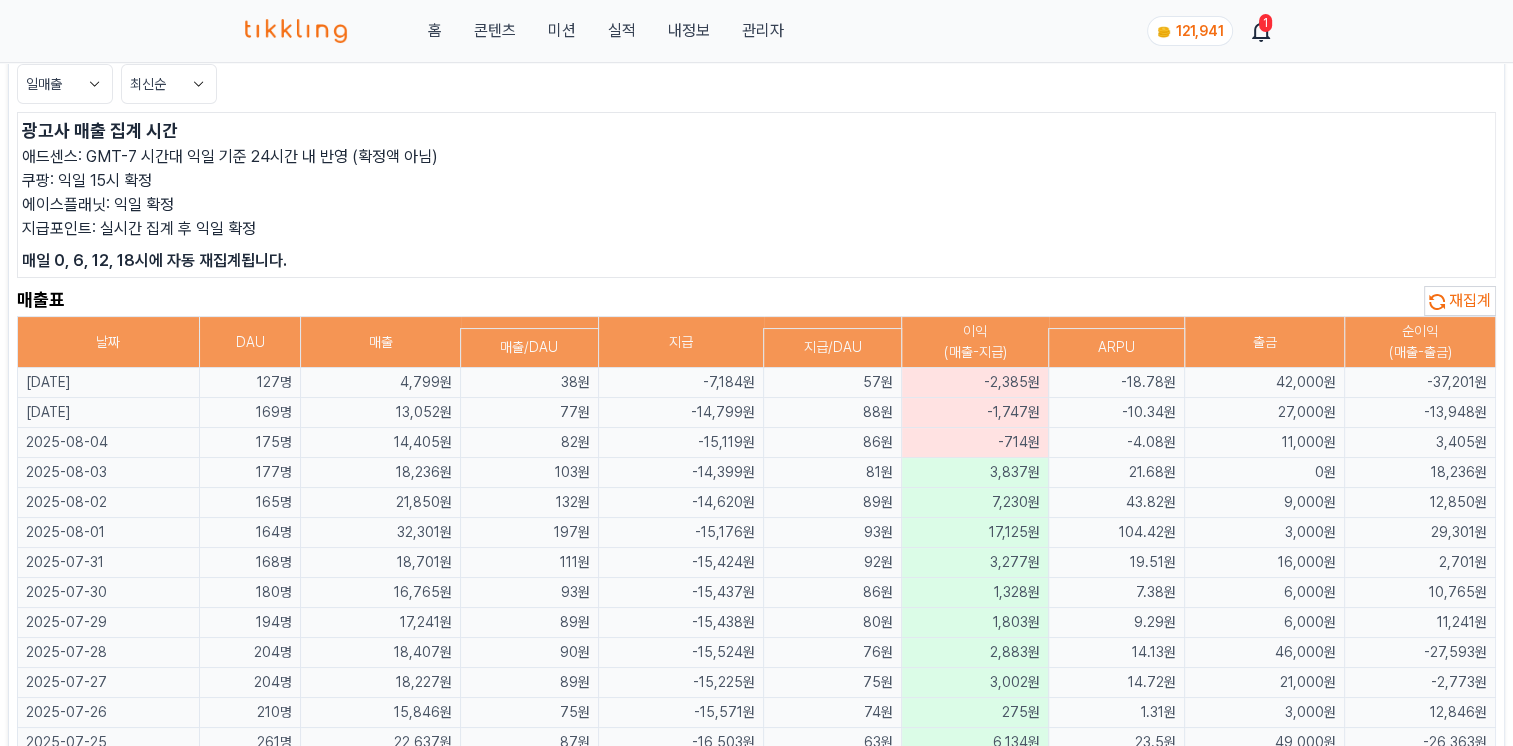 scroll, scrollTop: 0, scrollLeft: 0, axis: both 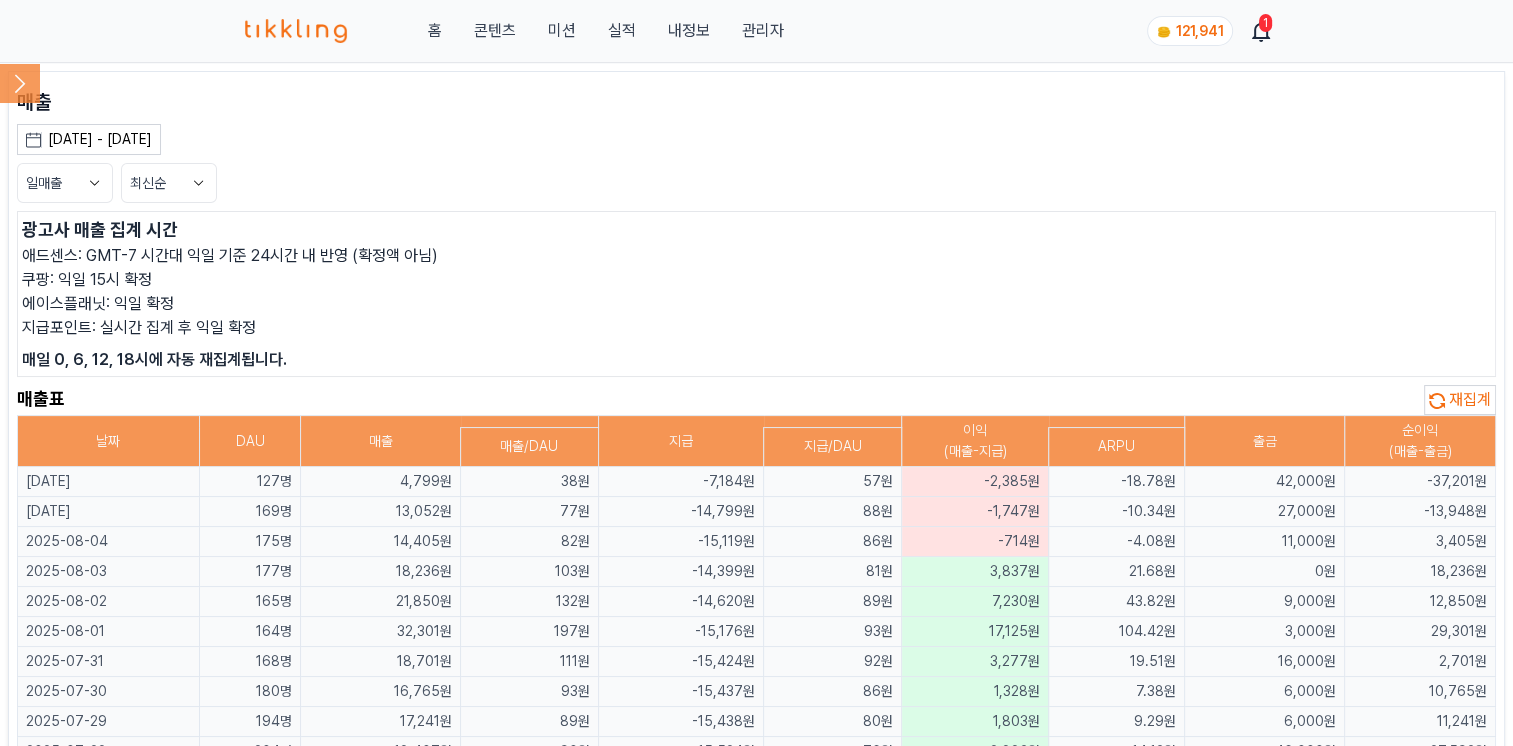 click 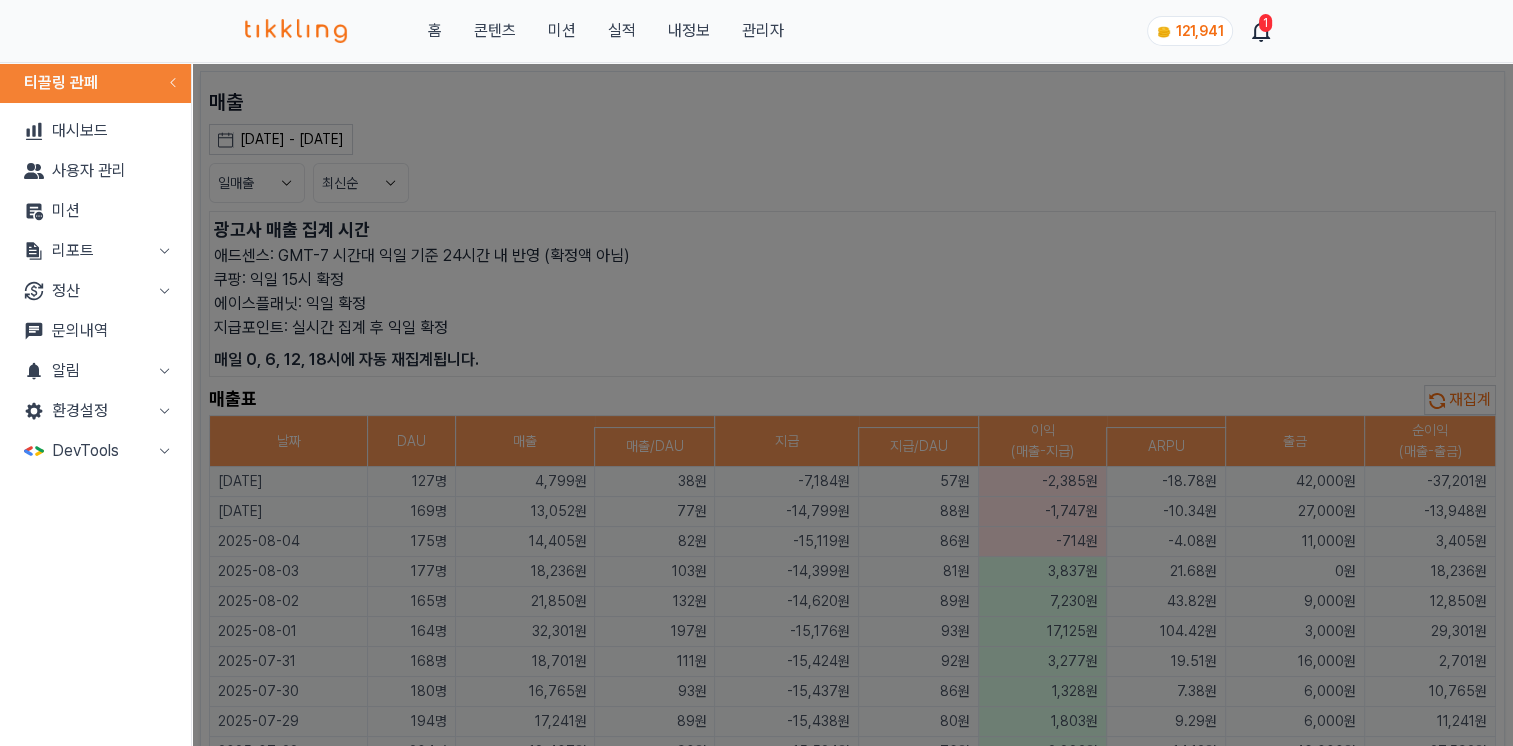 click on "리포트" at bounding box center [95, 251] 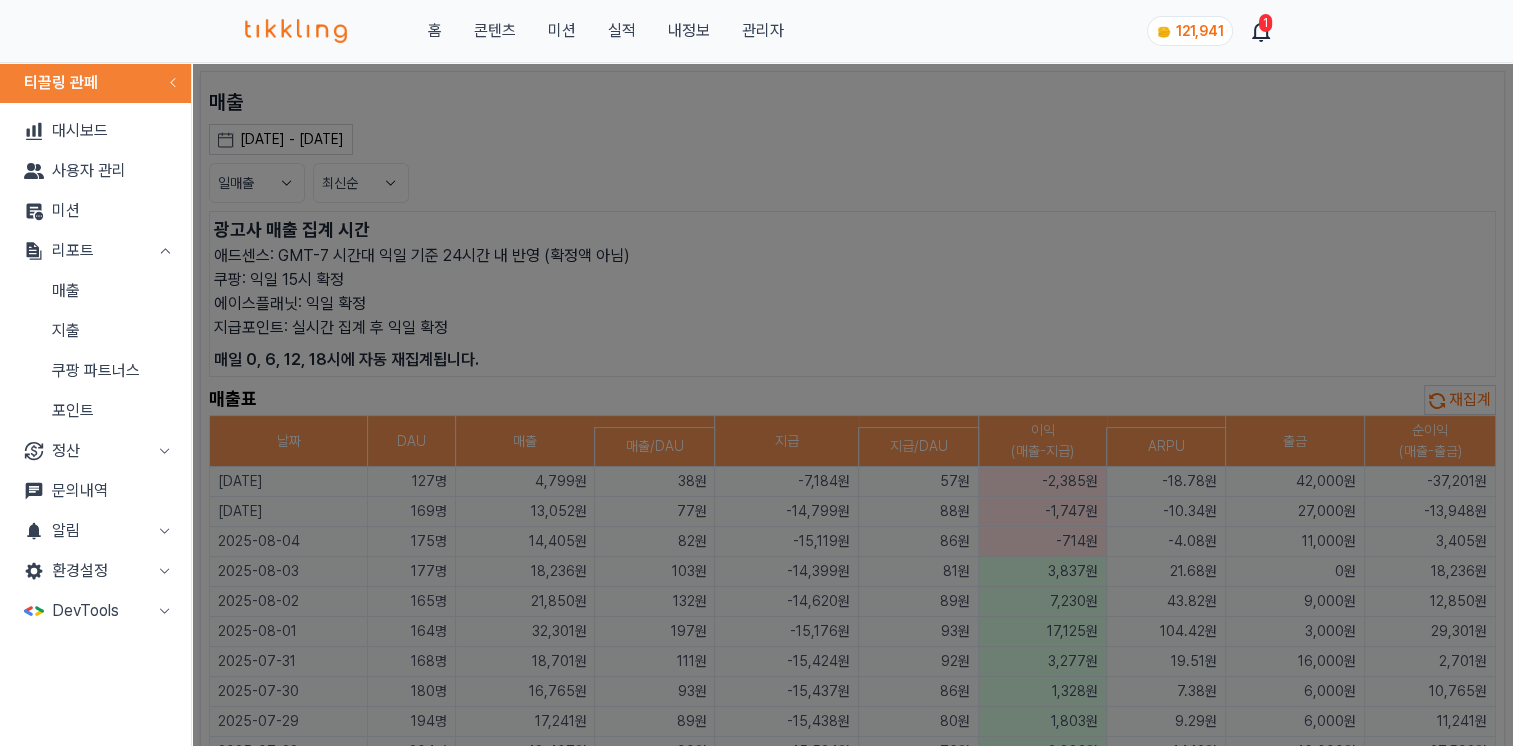 click on "지출" at bounding box center (95, 331) 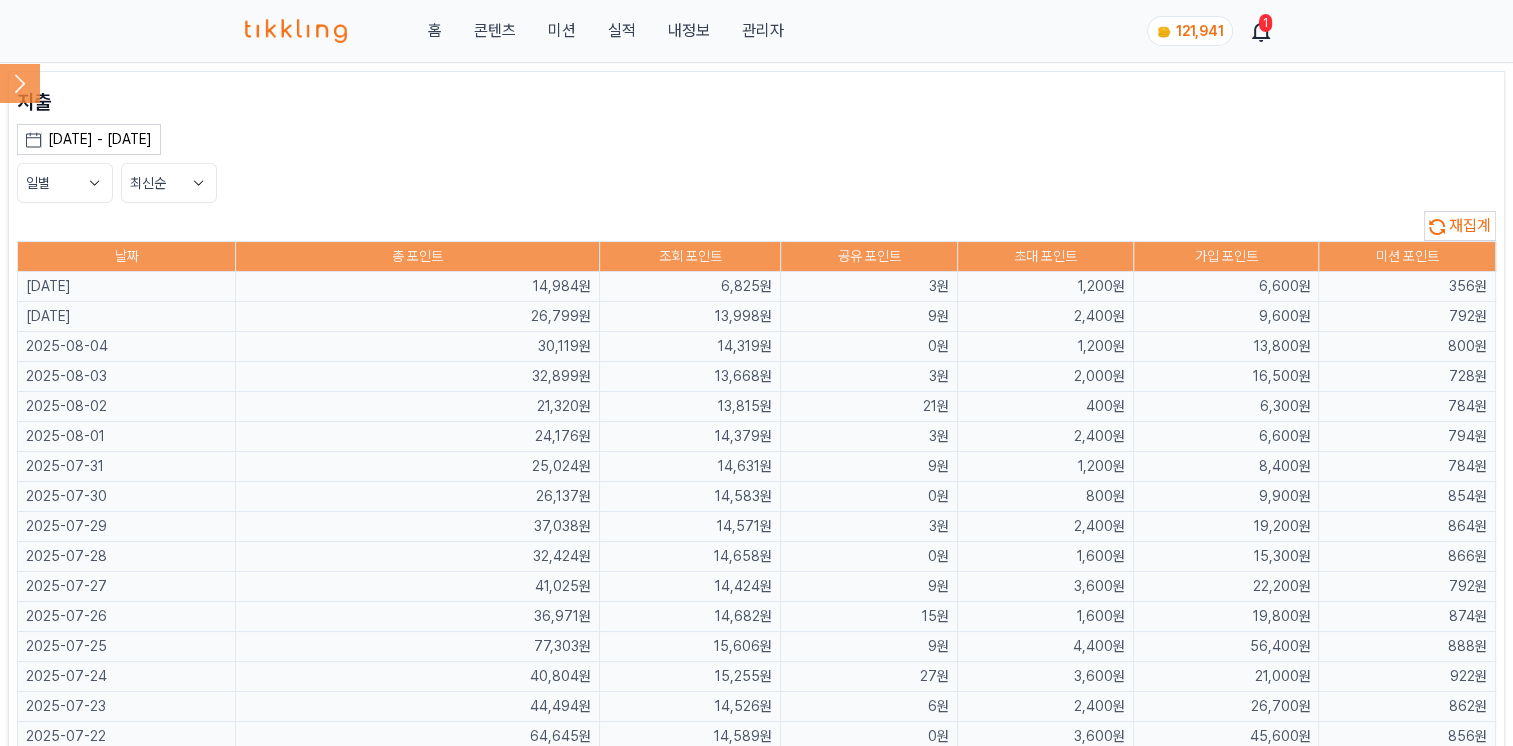 click 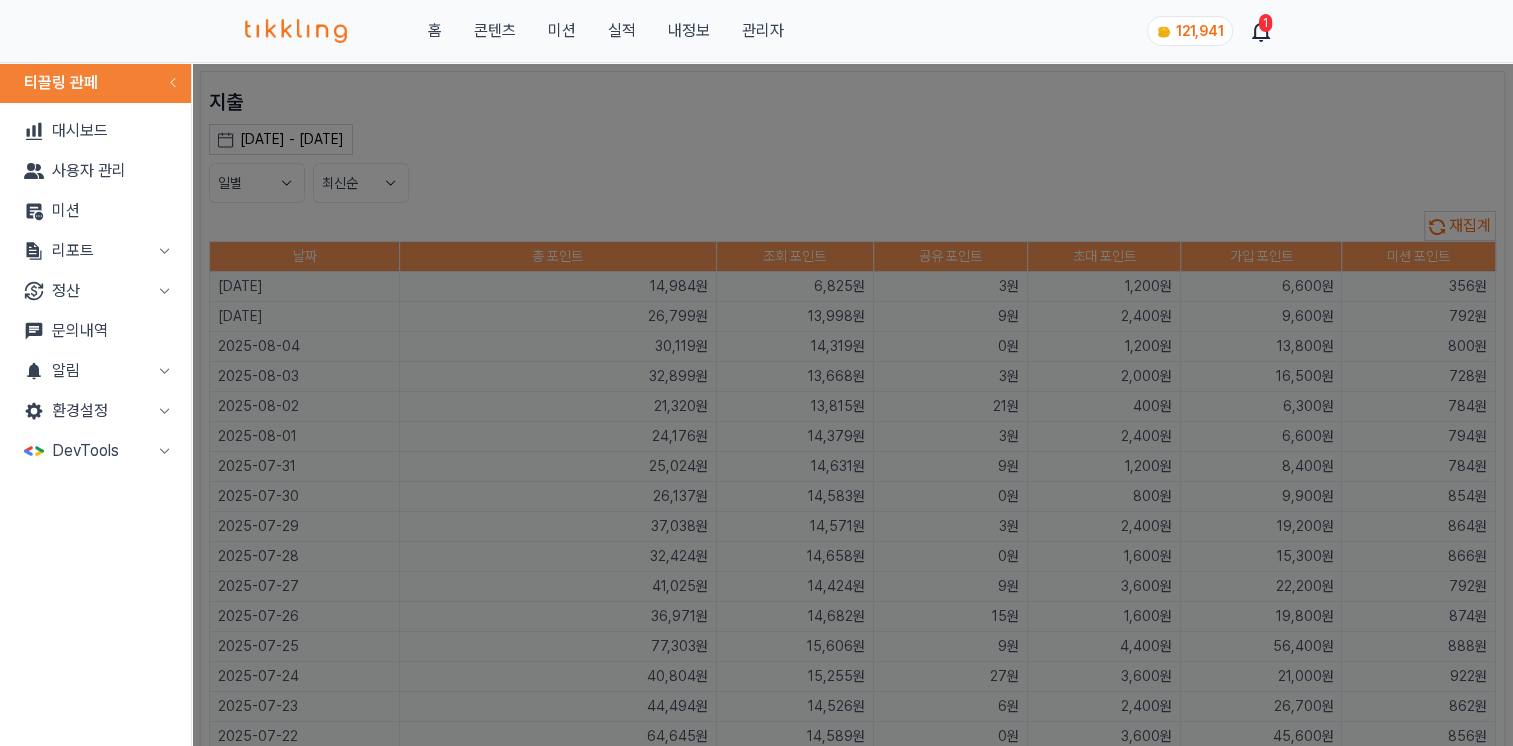 click on "대시보드" at bounding box center (95, 131) 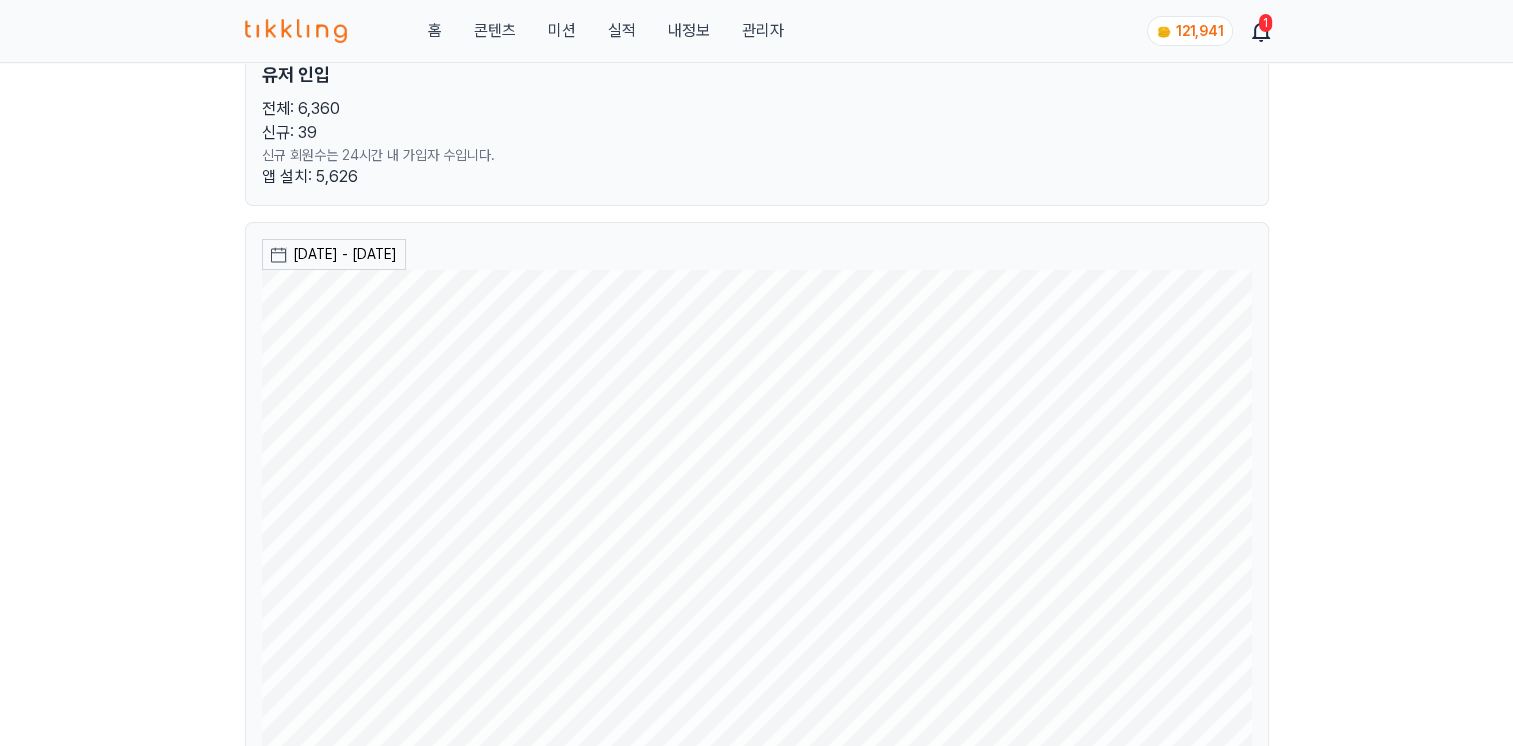 scroll, scrollTop: 0, scrollLeft: 0, axis: both 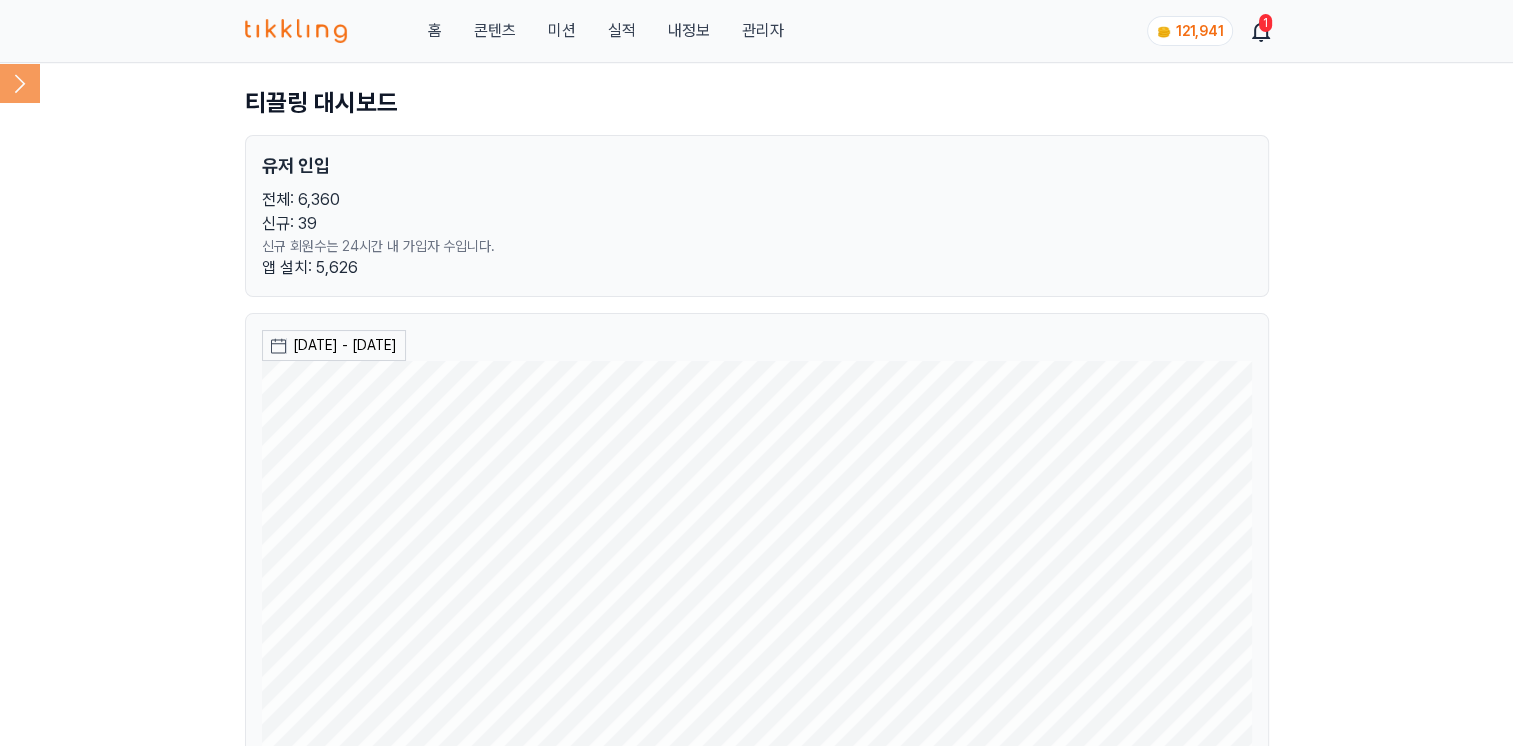 click 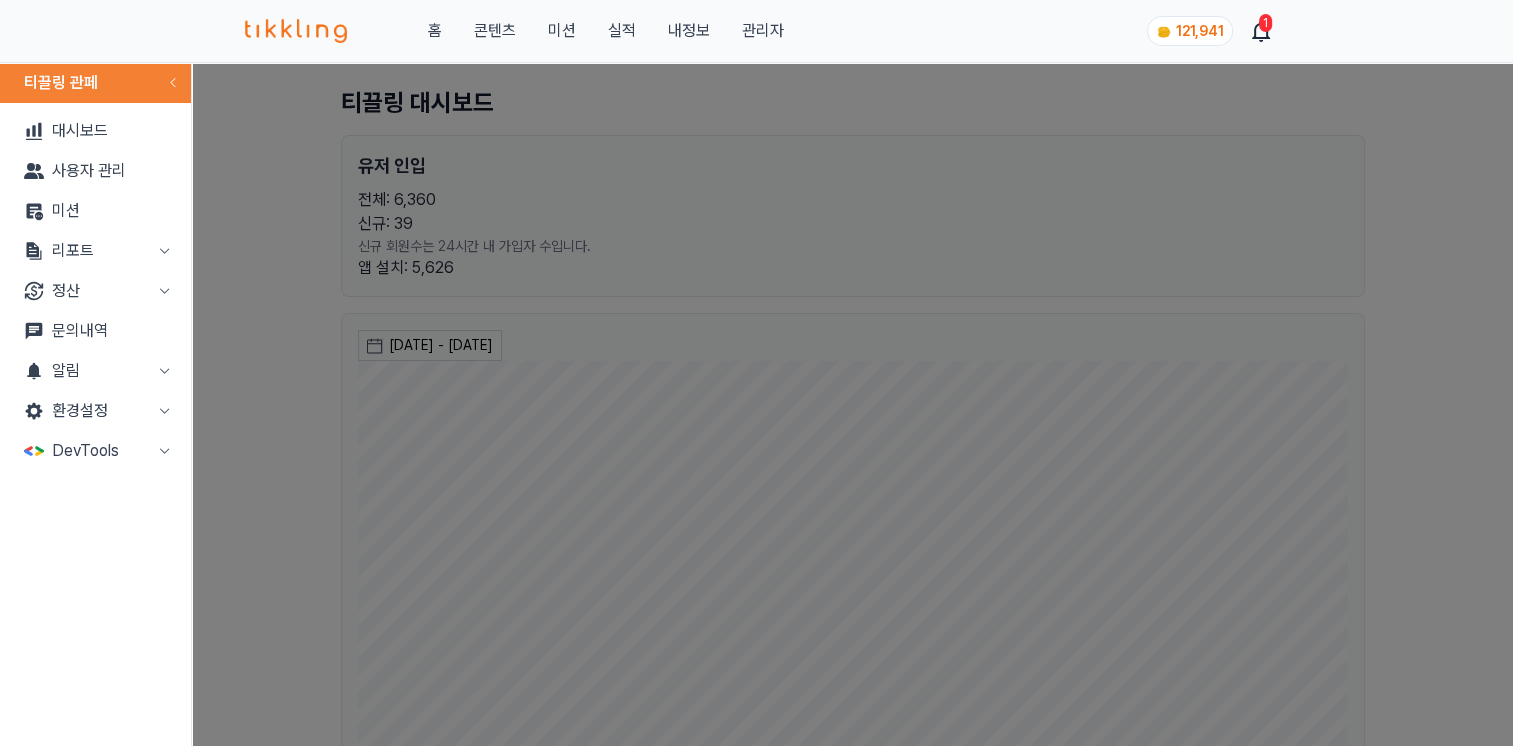 click on "사용자 관리" at bounding box center [95, 171] 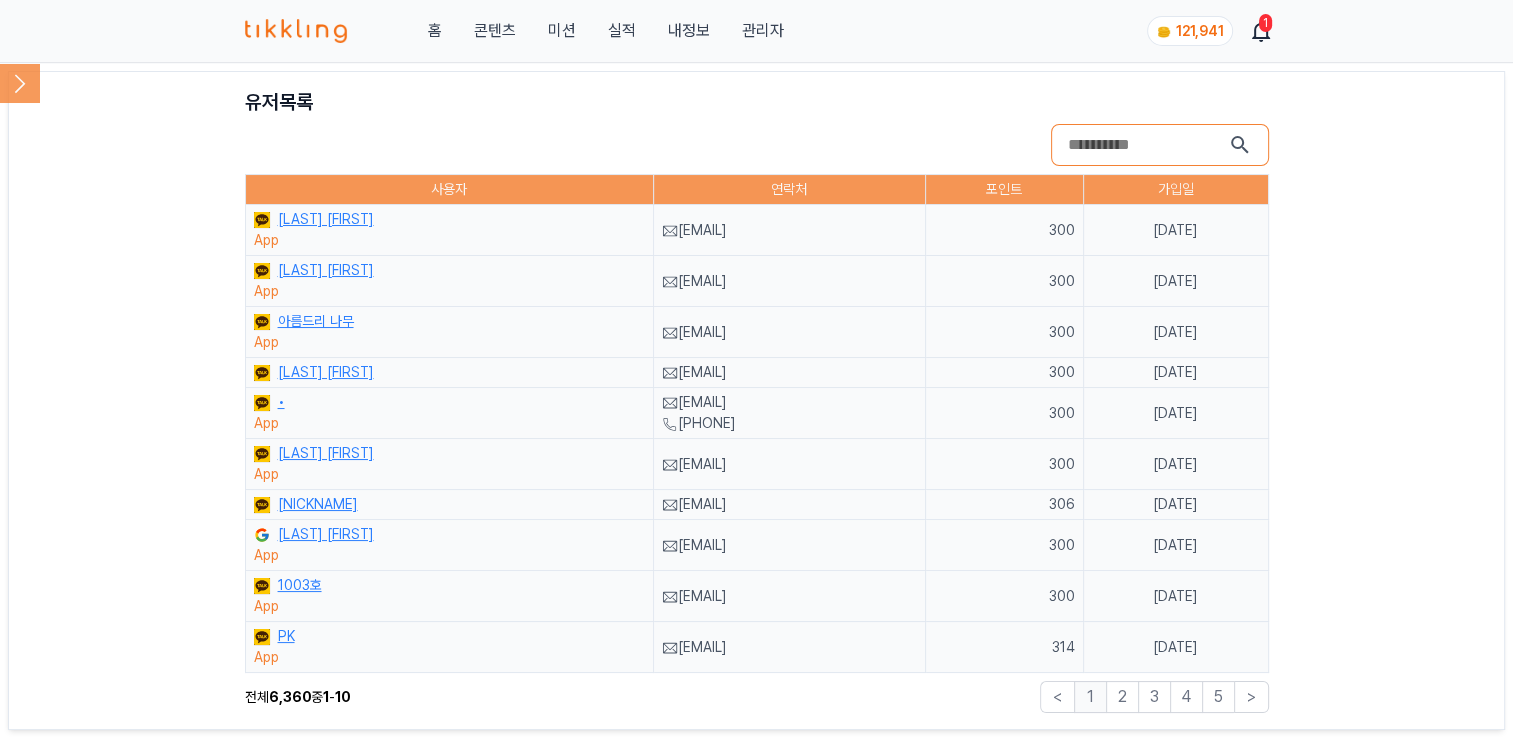 click on "2" at bounding box center [1122, 697] 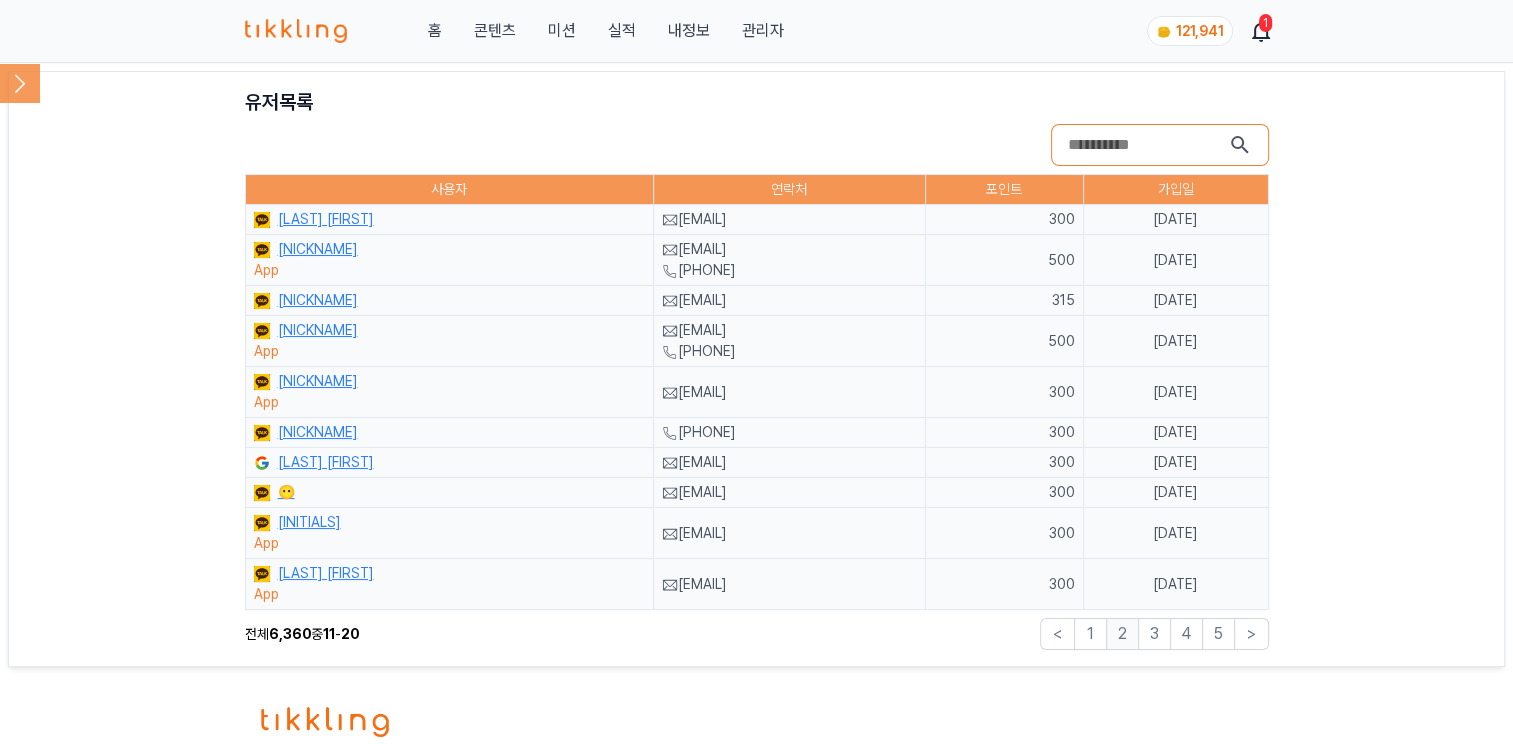 click on "3" at bounding box center (1154, 634) 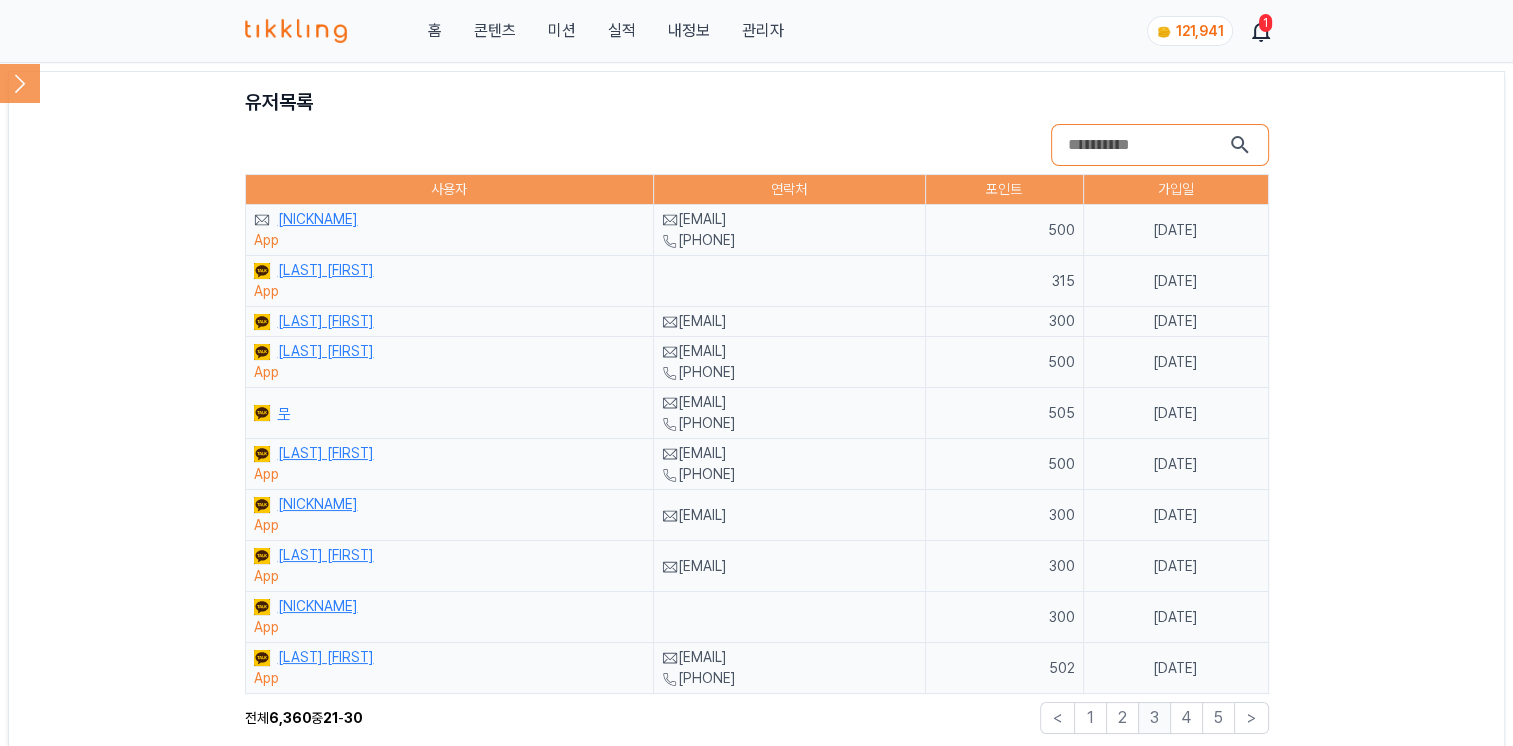 click on "4" at bounding box center (1186, 718) 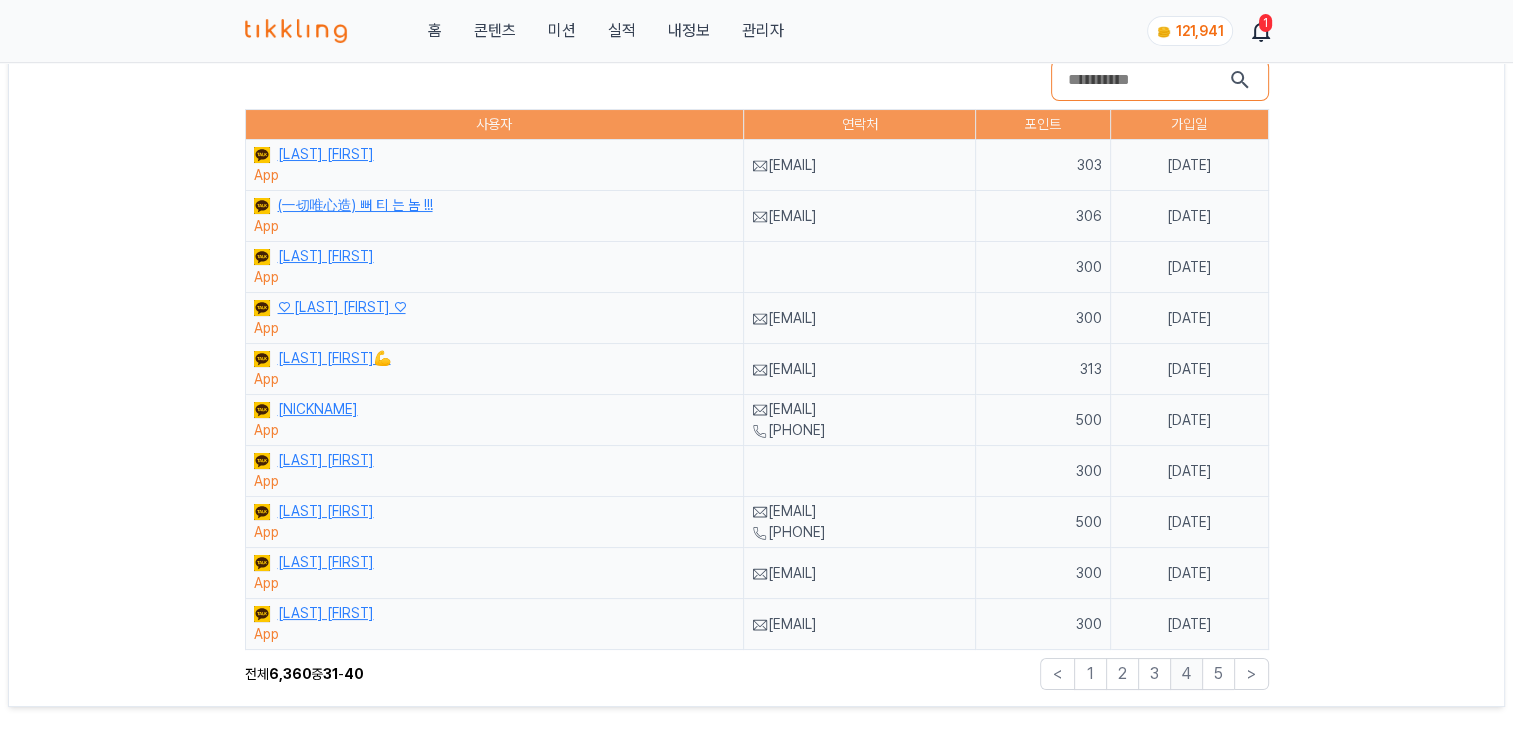scroll, scrollTop: 100, scrollLeft: 0, axis: vertical 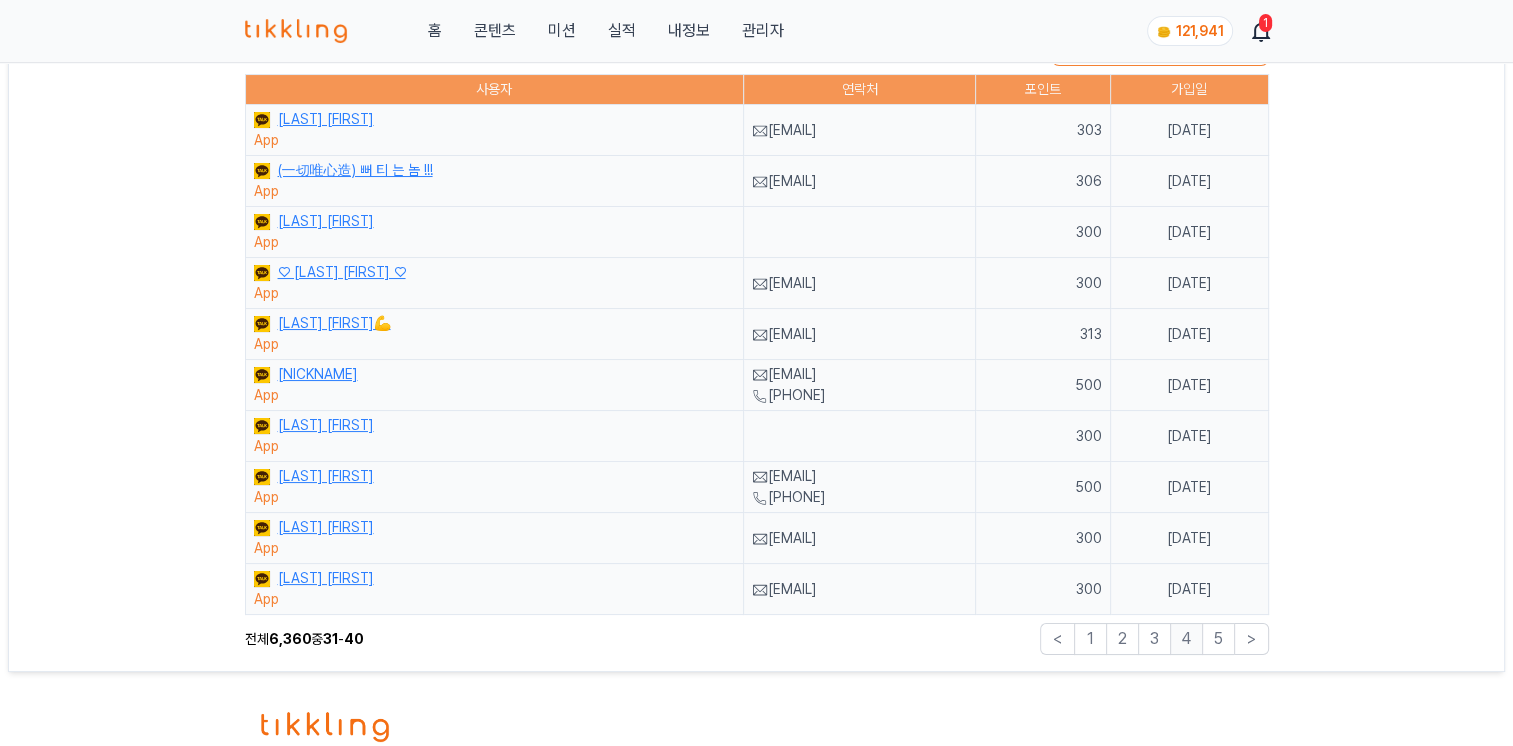 click on "5" at bounding box center [1218, 639] 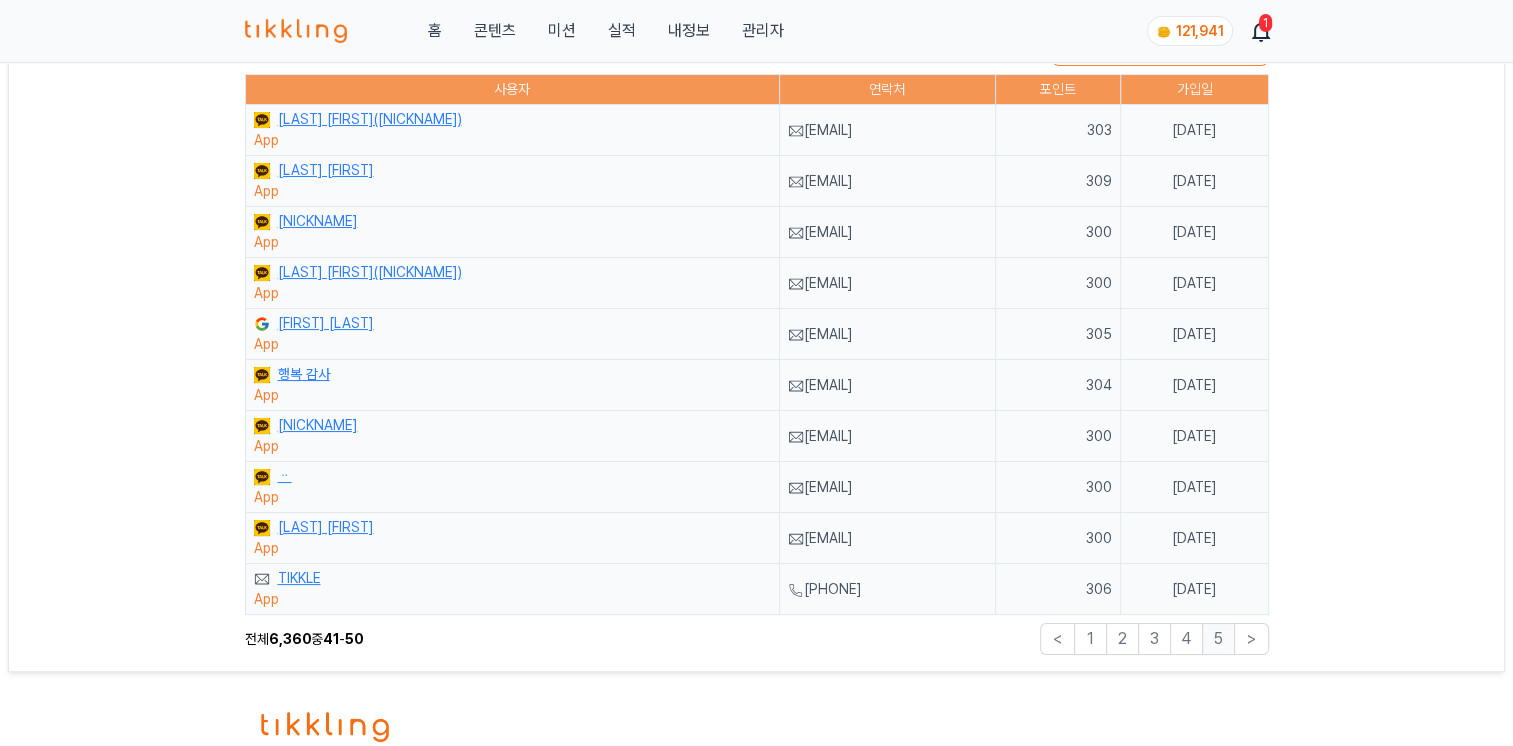 click on "콘텐츠" at bounding box center (494, 31) 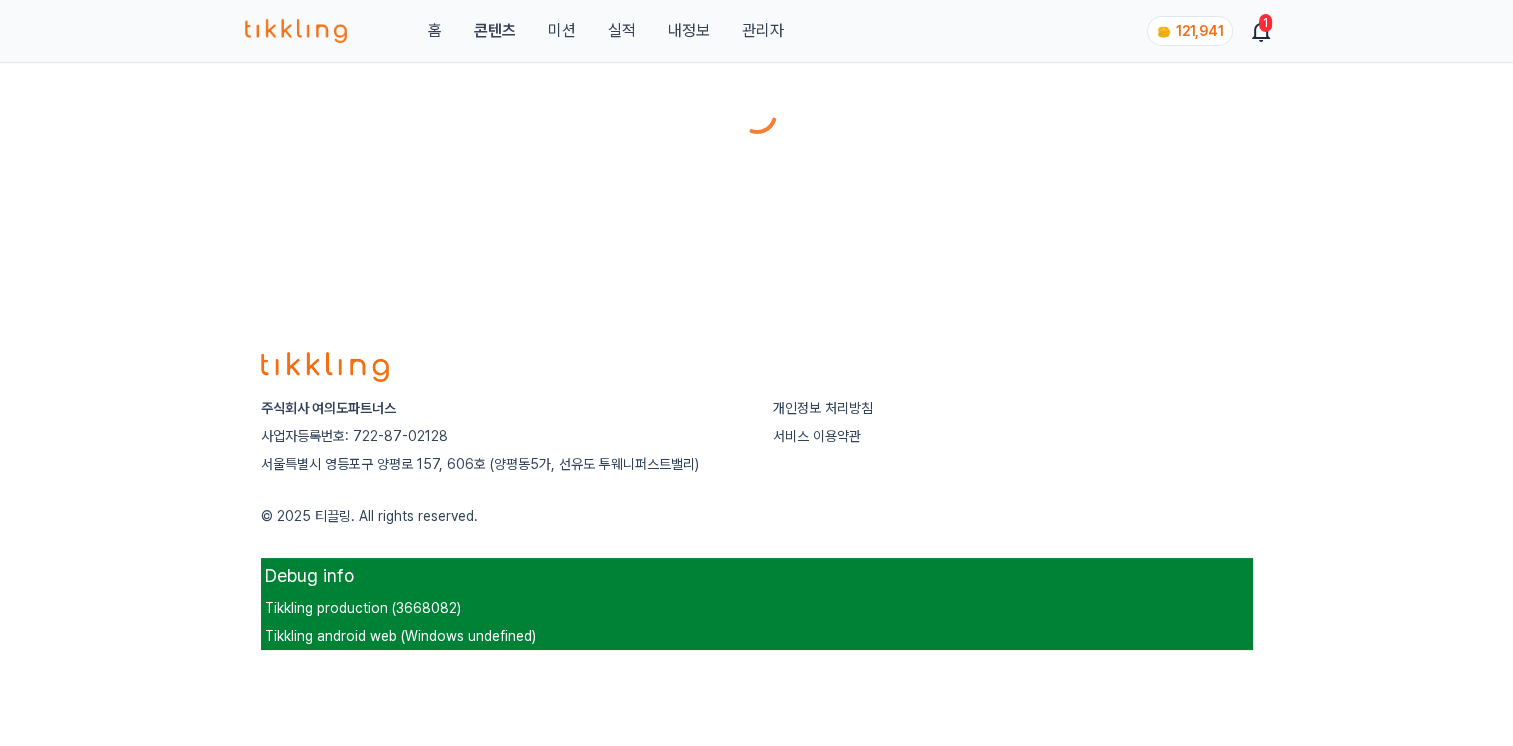 scroll, scrollTop: 0, scrollLeft: 0, axis: both 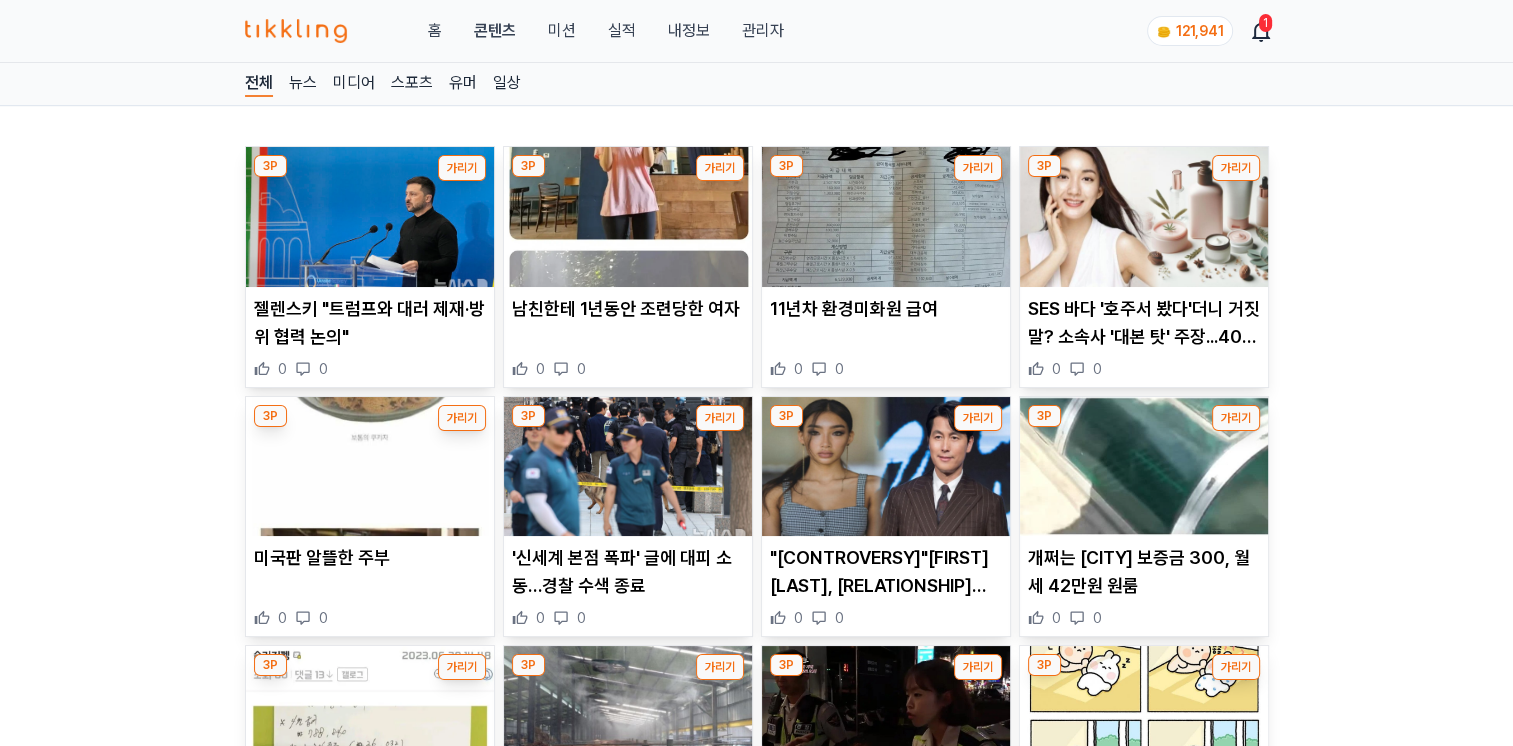click at bounding box center [370, 217] 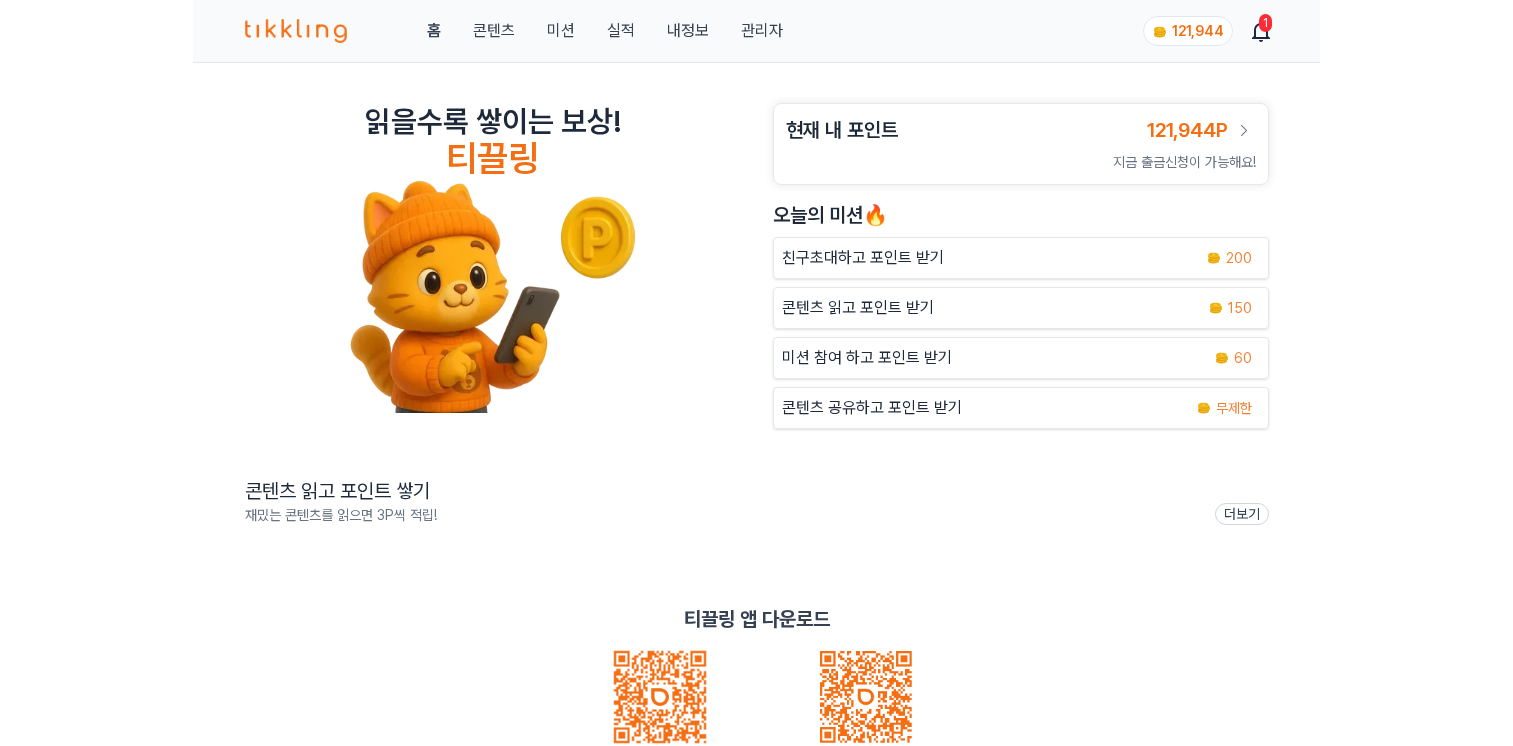 scroll, scrollTop: 0, scrollLeft: 0, axis: both 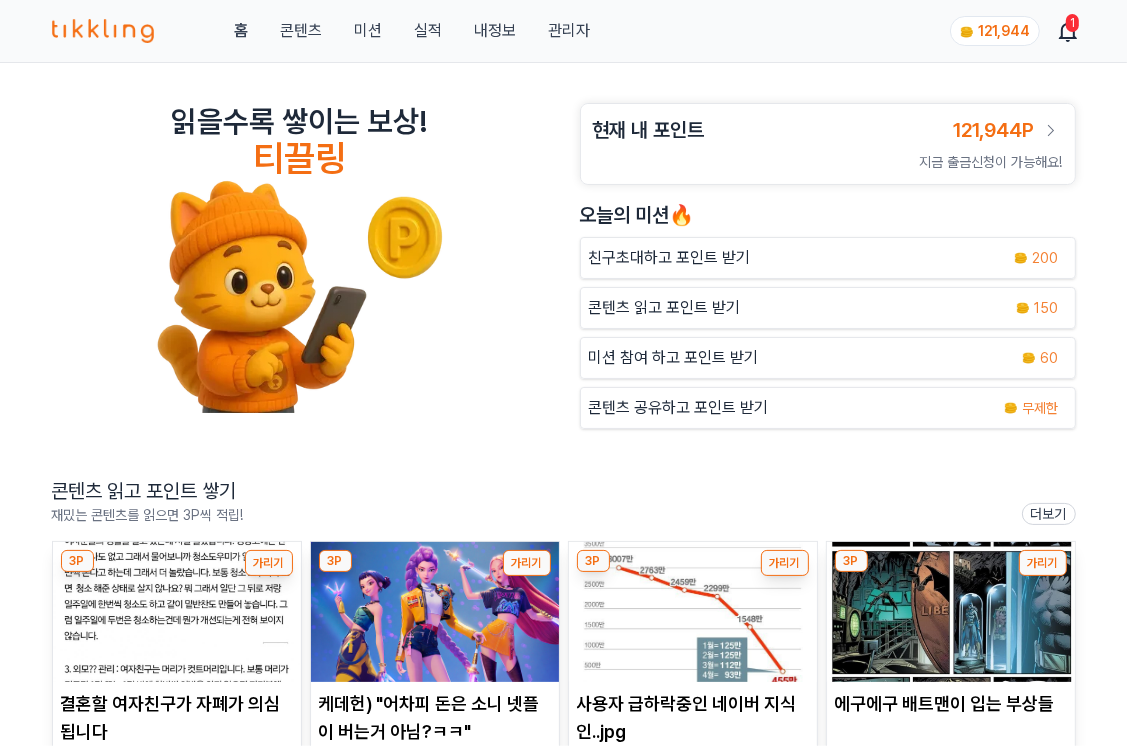 click on "관리자" at bounding box center [569, 31] 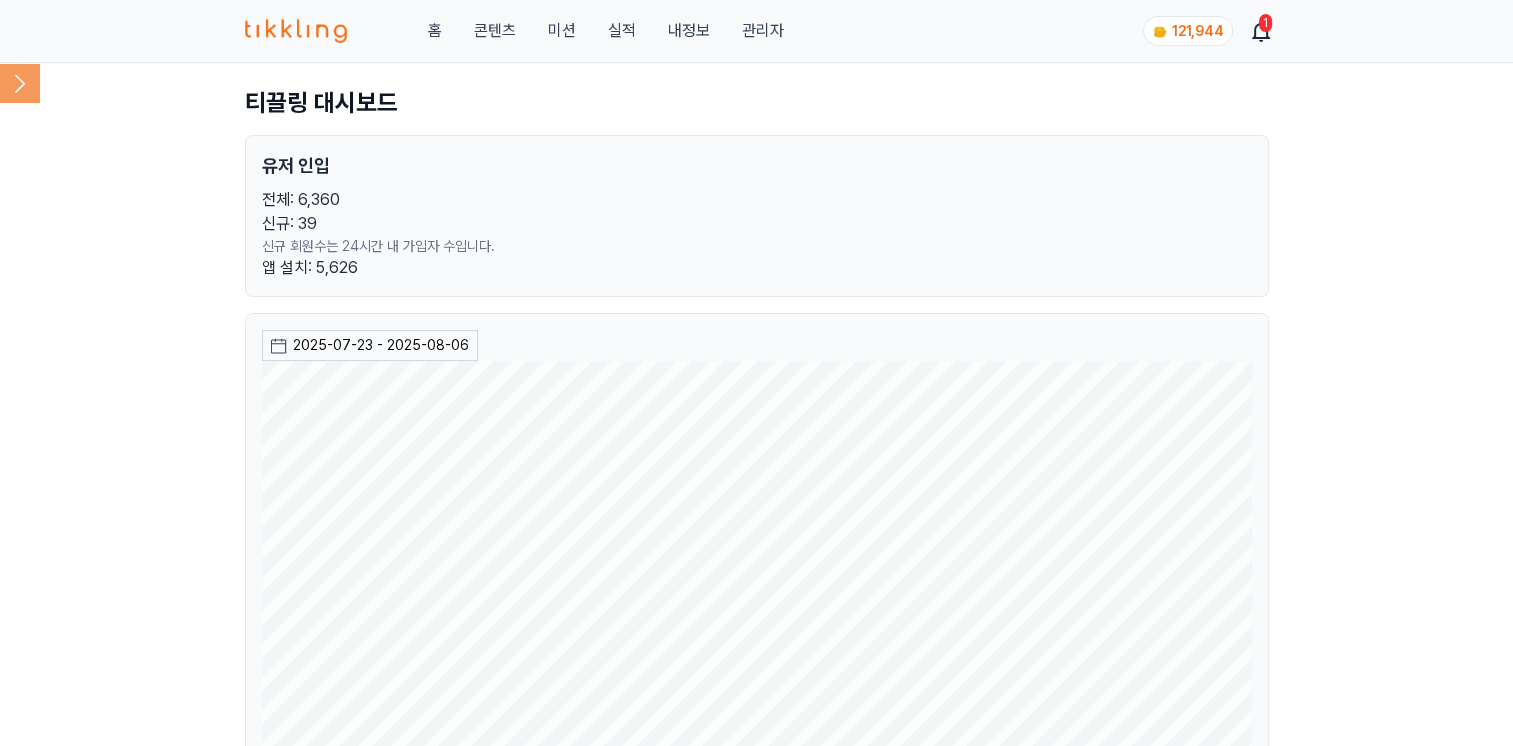 click 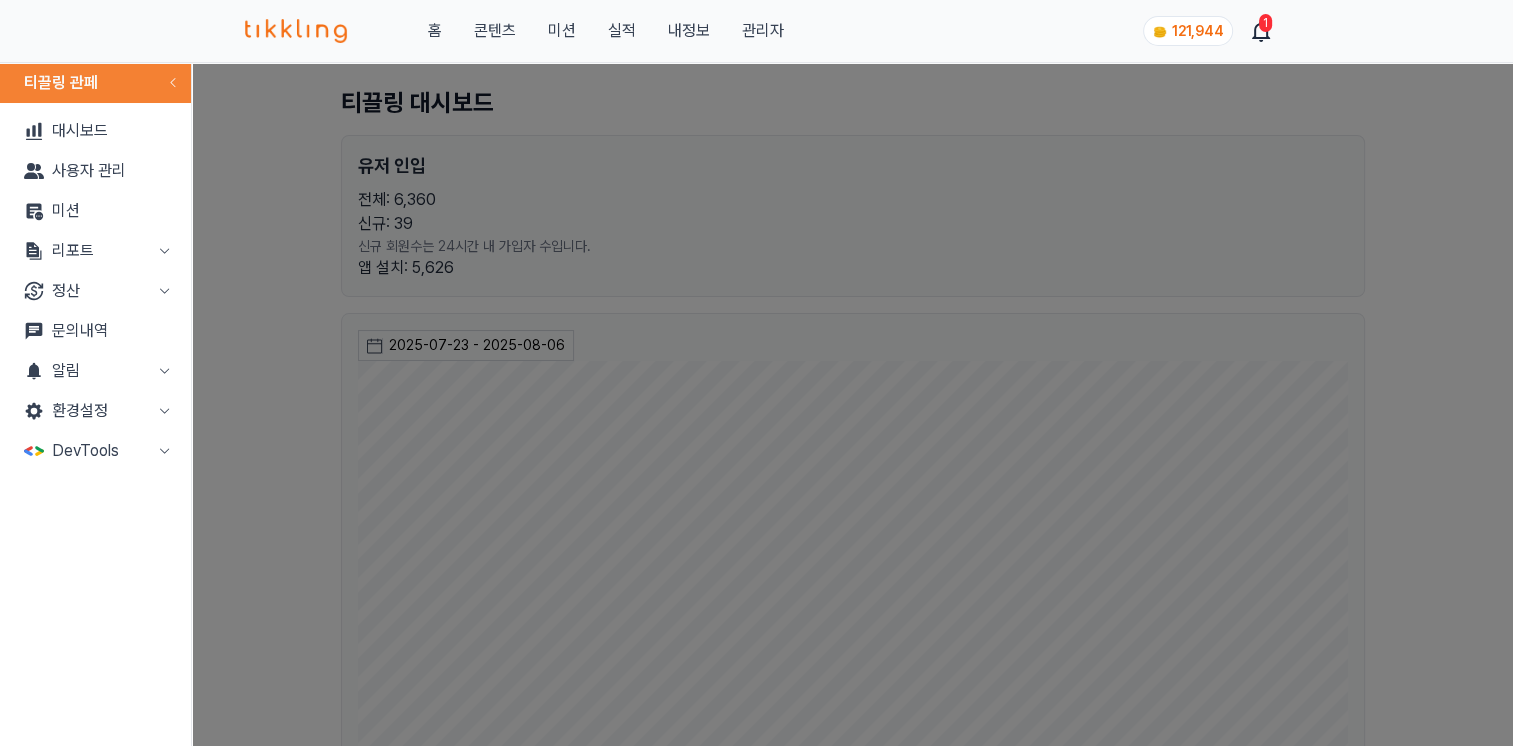 click on "리포트" at bounding box center [95, 251] 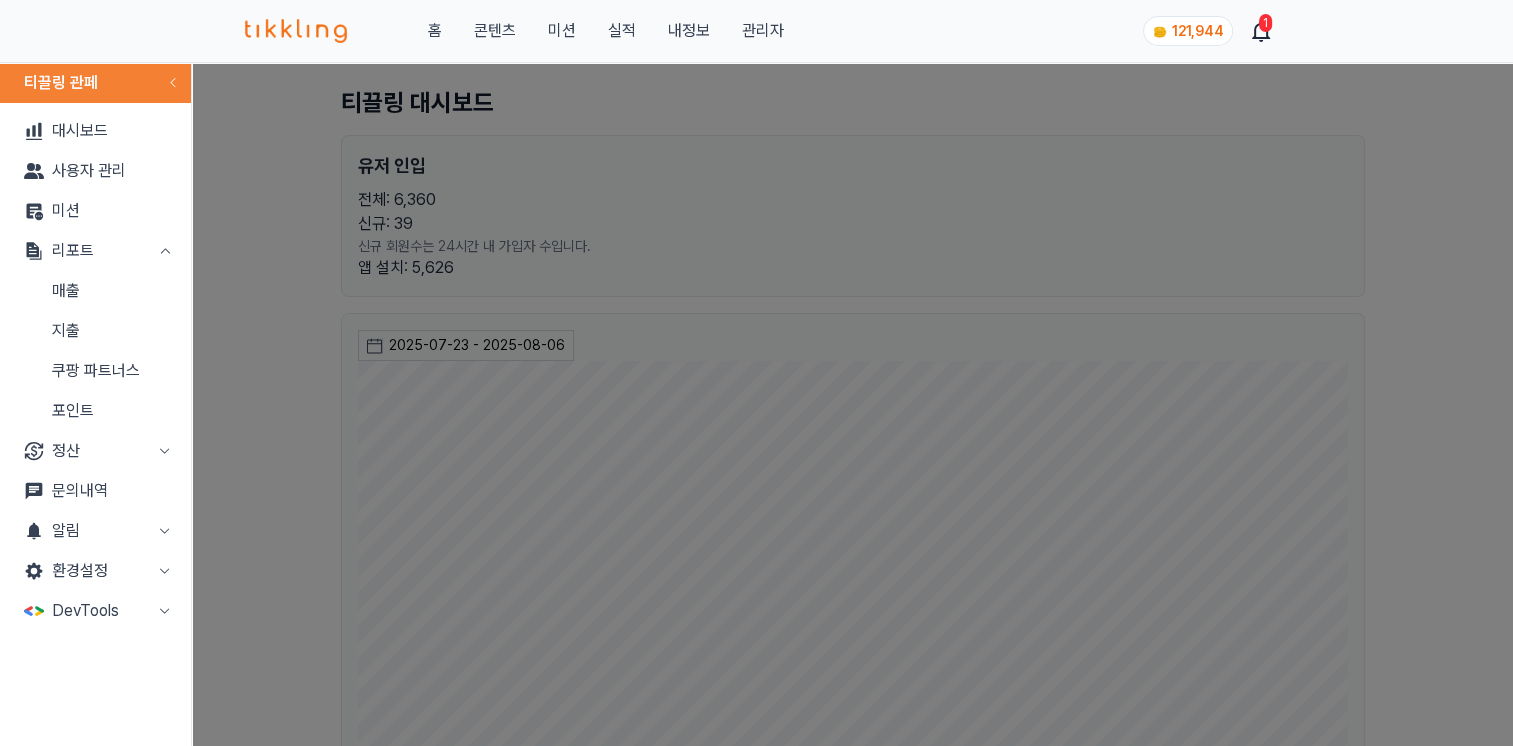 click on "매출" at bounding box center [95, 291] 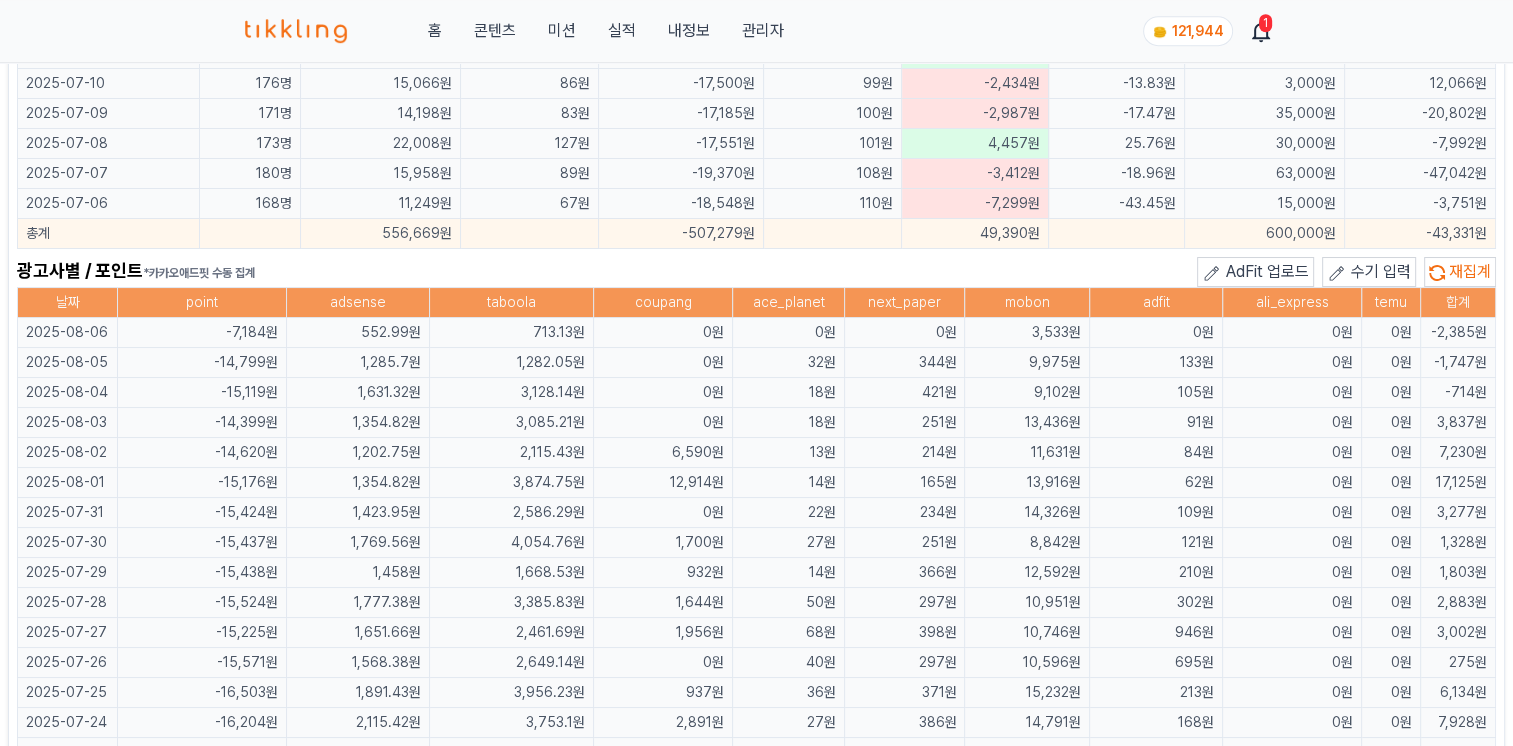 scroll, scrollTop: 1300, scrollLeft: 0, axis: vertical 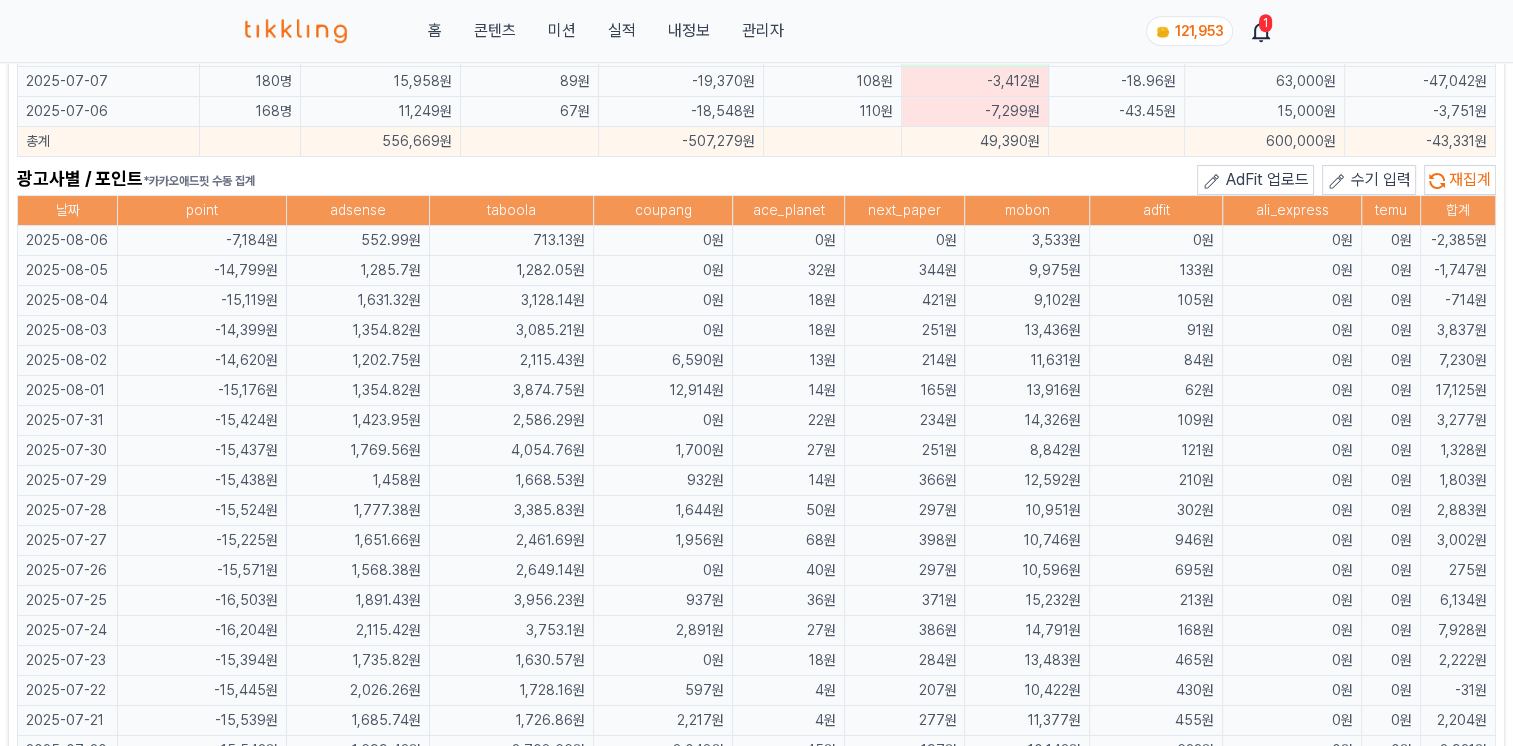 click on "홈   콘텐츠   미션   실적   내정보   관리자     121,953     1     매출     2025-07-06 - 2025-08-06   오늘 지난 7일 지난 30일 지난 60일 지난 90일 지난 1년     8월 2025           일 월 화 수 목 금 토   <span>           1 2 3 4 5 6 7 8 9 10 11 12 13 14 15 16 17 18 19 20 21 22 23 24 25 26 27 28 29 30 31                 </span>     일매출       최신순       광고사 매출 집계 시간   애드센스: GMT-7 시간대 익일 기준 24시간 내 반영 (확정액 아님)   쿠팡: 익일 15시 확정   에이스플래닛: 익일 확정   지급포인트: 실시간 집계 후 익일 확정   매일 0, 6, 12, 18시에 자동 재집계됩니다.   매출표     재집계   날짜   DAU   매출     지급     이익 (매출-지급)     출금   순이익 (매출-출금)   매출/DAU   지급/DAU   ARPU 2025-08-06   127명   4,799원   38원   -7,184원   57원   -2,385원   -18.78원   42,000원   -37,201원 2025-08-05   169명   13,052원   77원   -14,799원   88원" at bounding box center (756, 183) 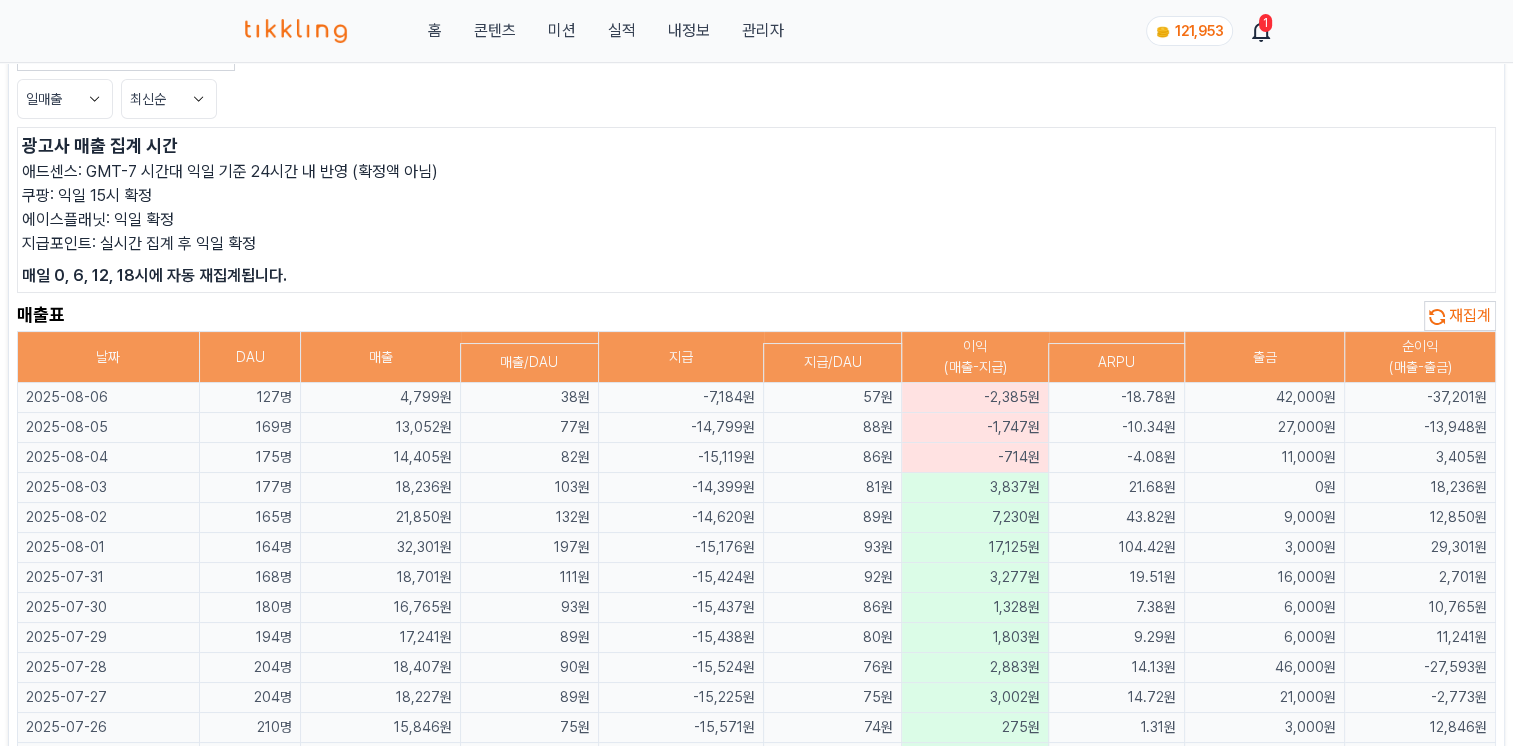 scroll, scrollTop: 0, scrollLeft: 0, axis: both 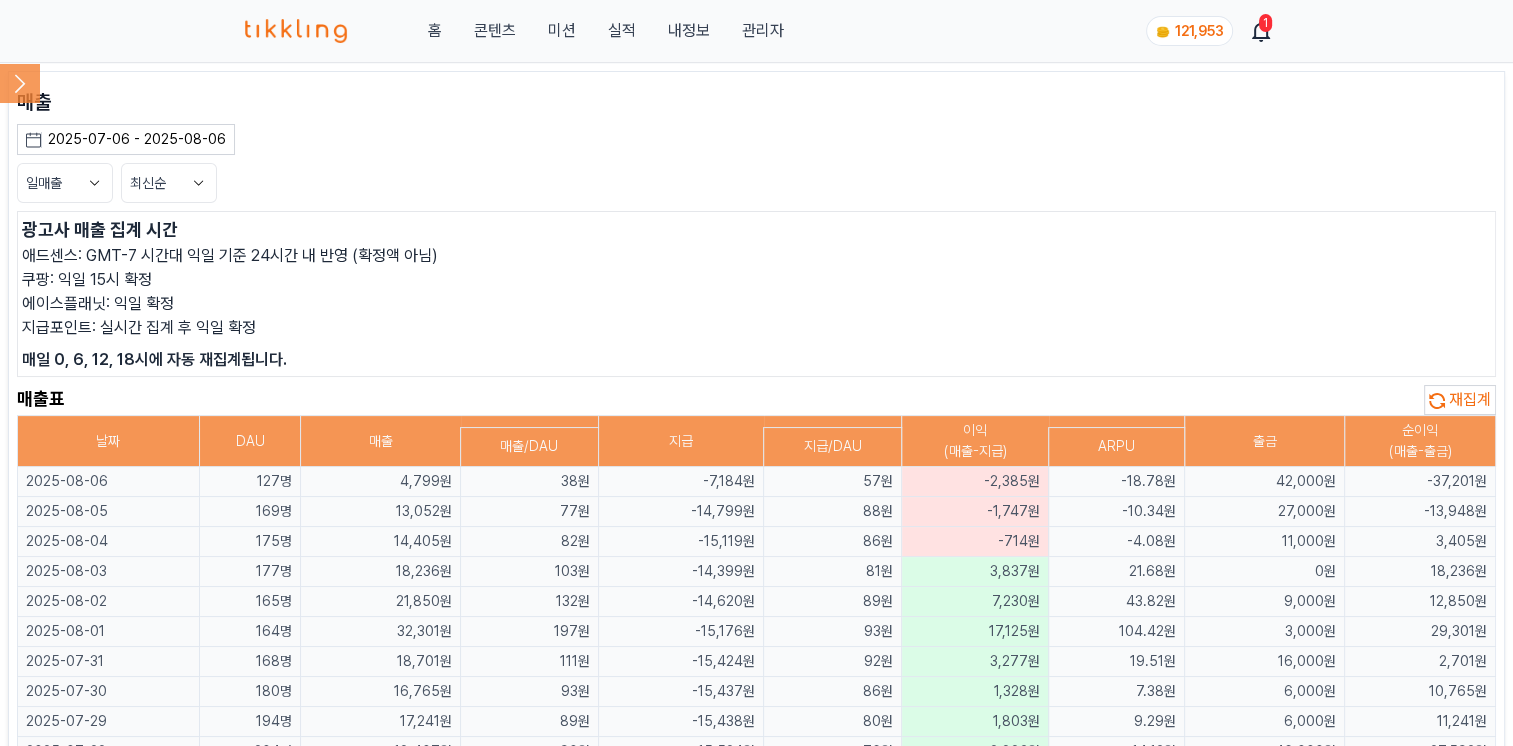 click on "재집계" at bounding box center [1470, 399] 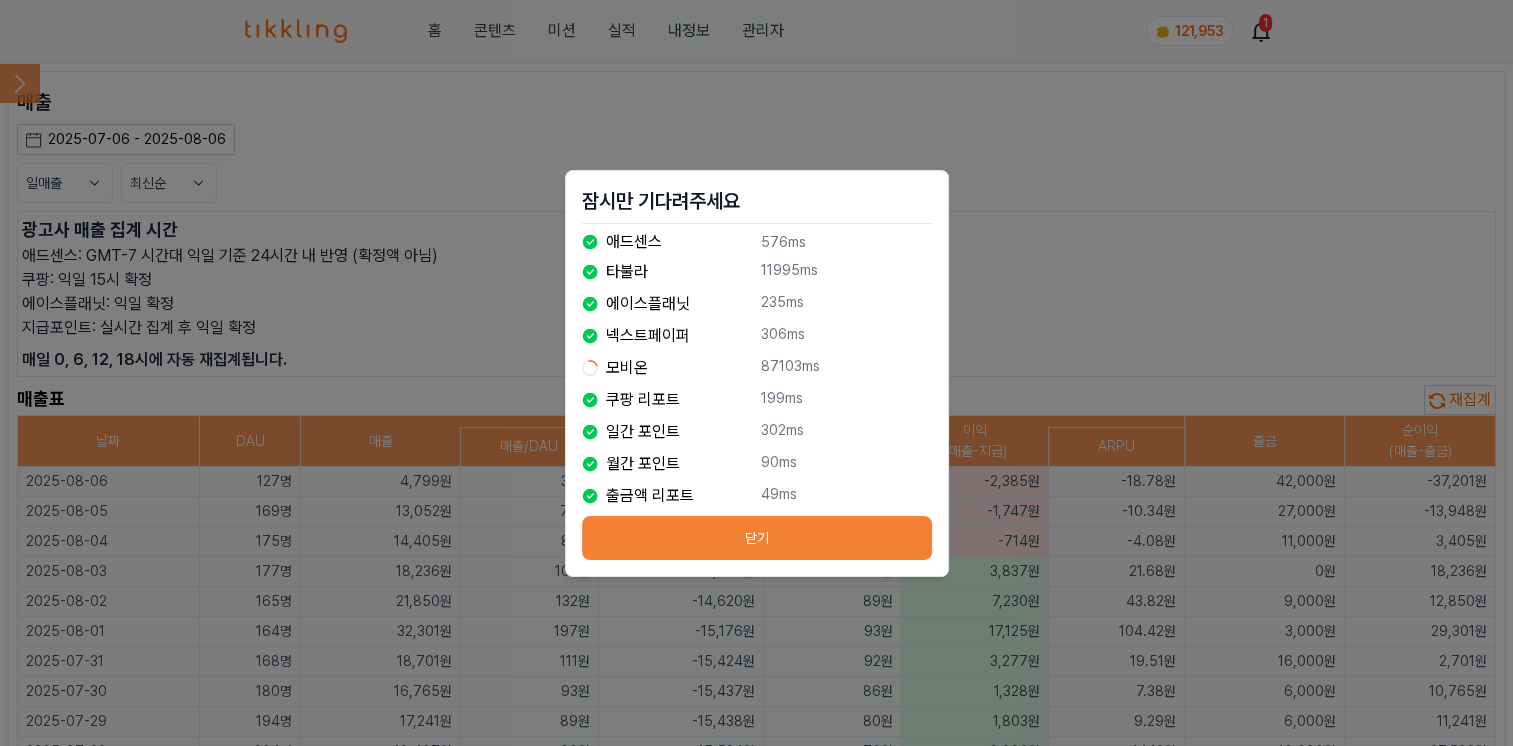 click on "닫기" at bounding box center [757, 538] 